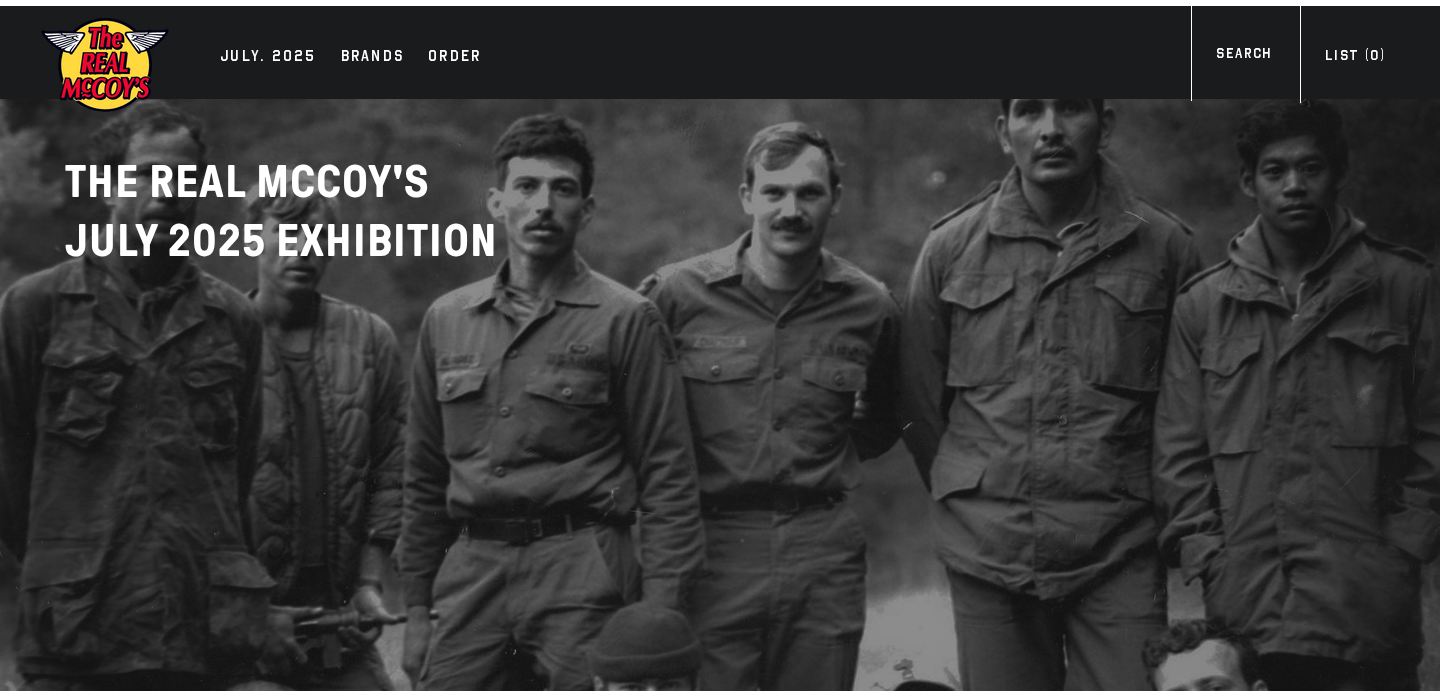 scroll, scrollTop: 0, scrollLeft: 0, axis: both 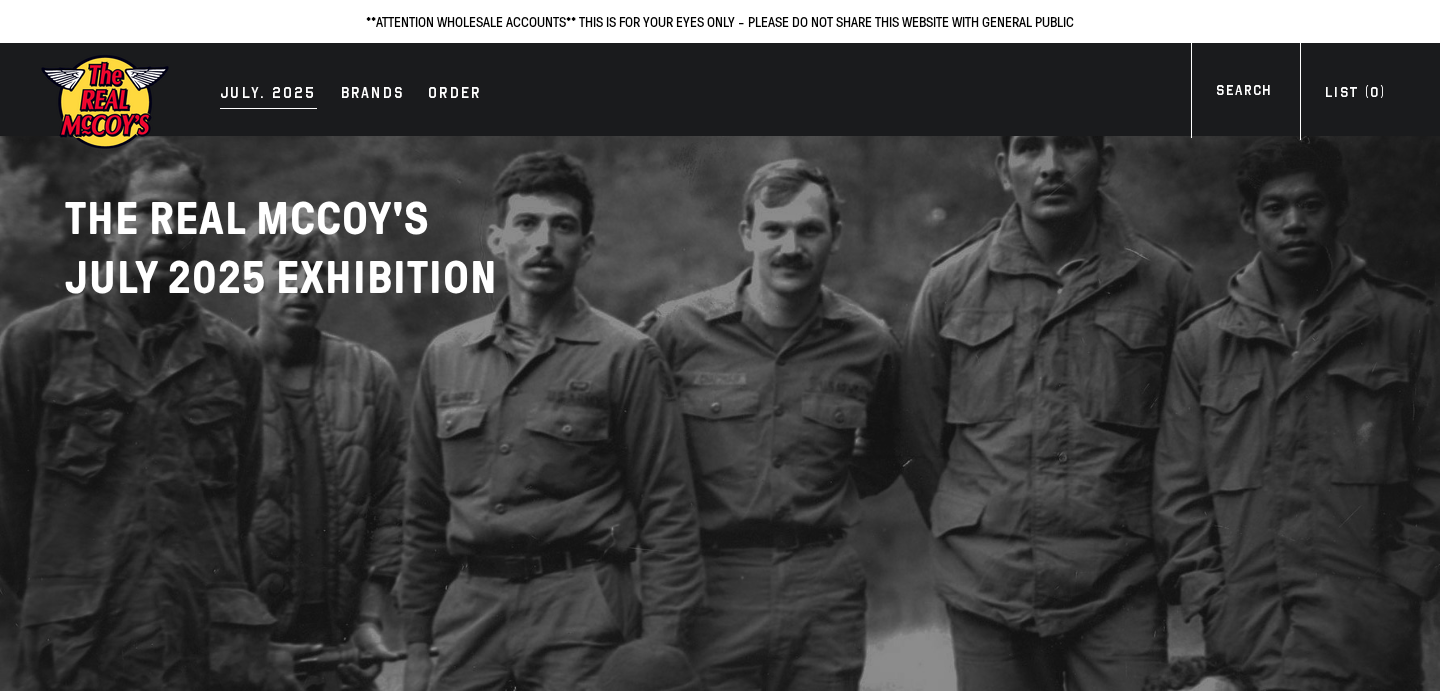 click on "JULY. 2025" at bounding box center (268, 95) 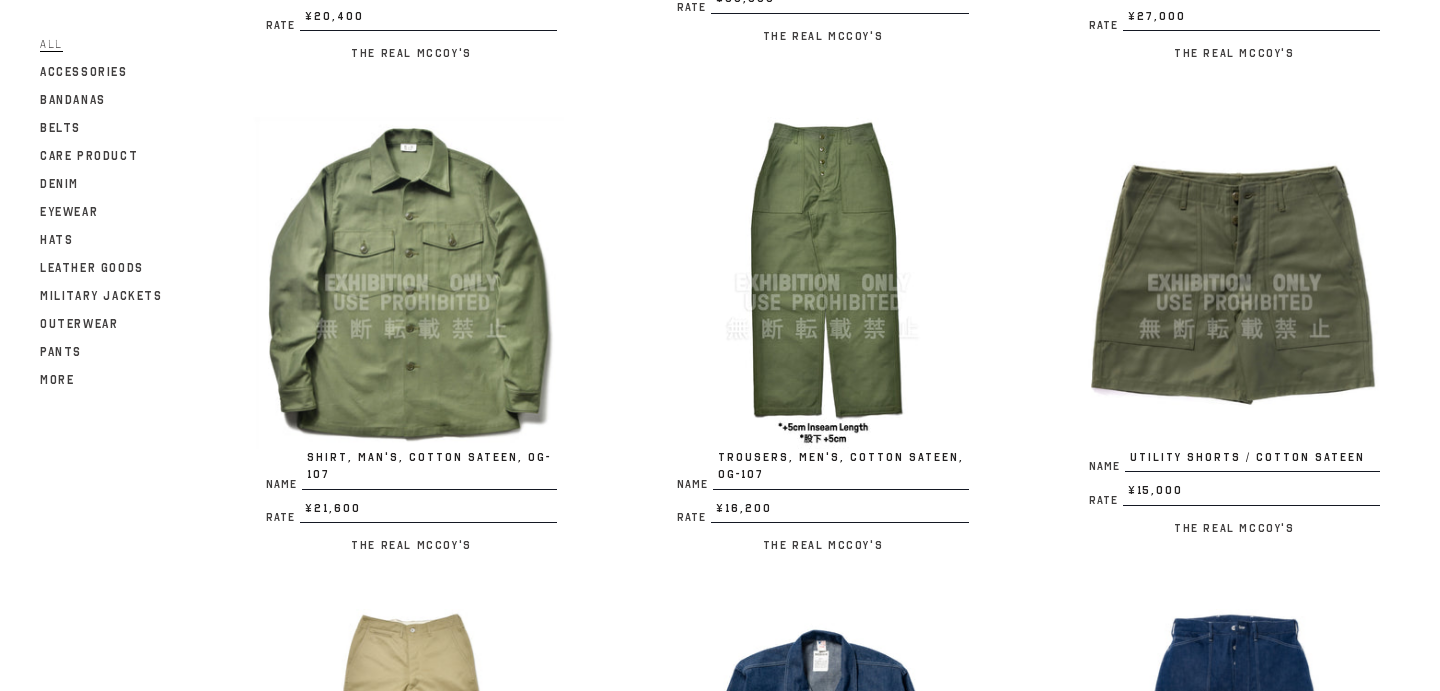 scroll, scrollTop: 1643, scrollLeft: 0, axis: vertical 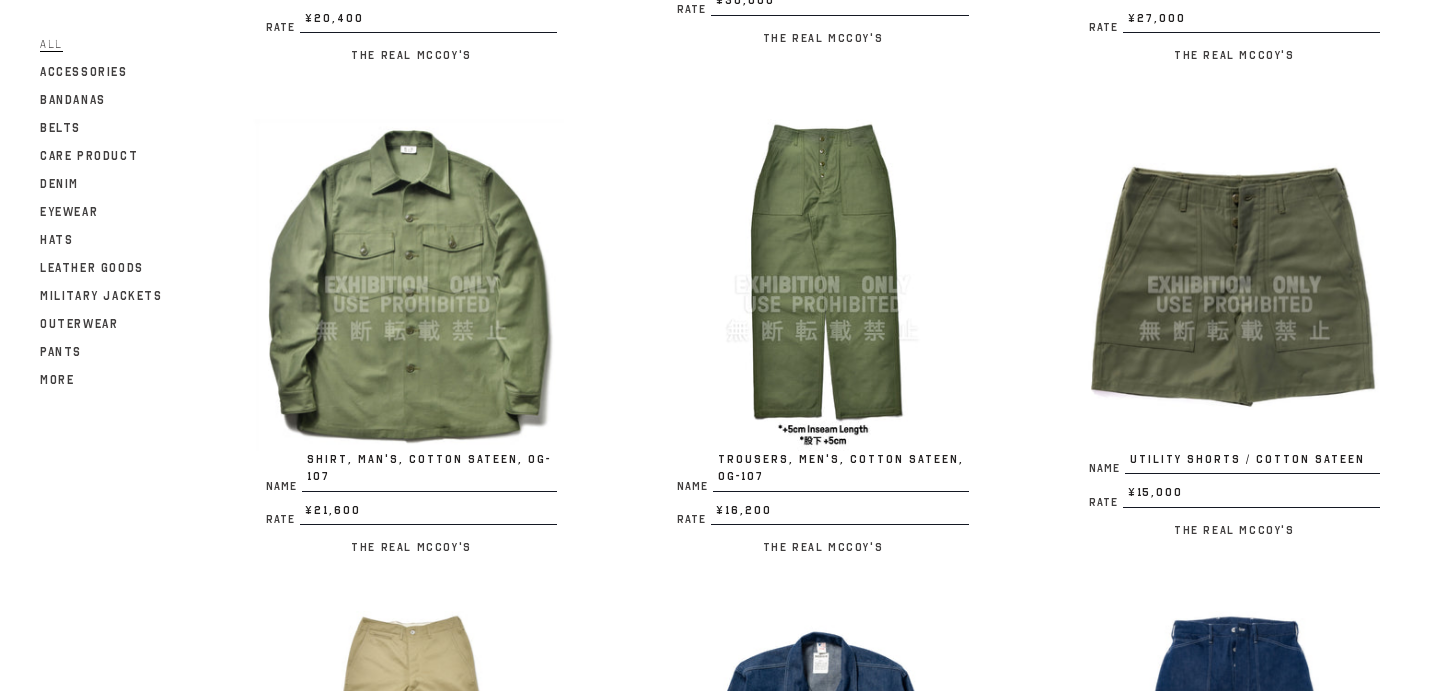 click at bounding box center (822, 284) 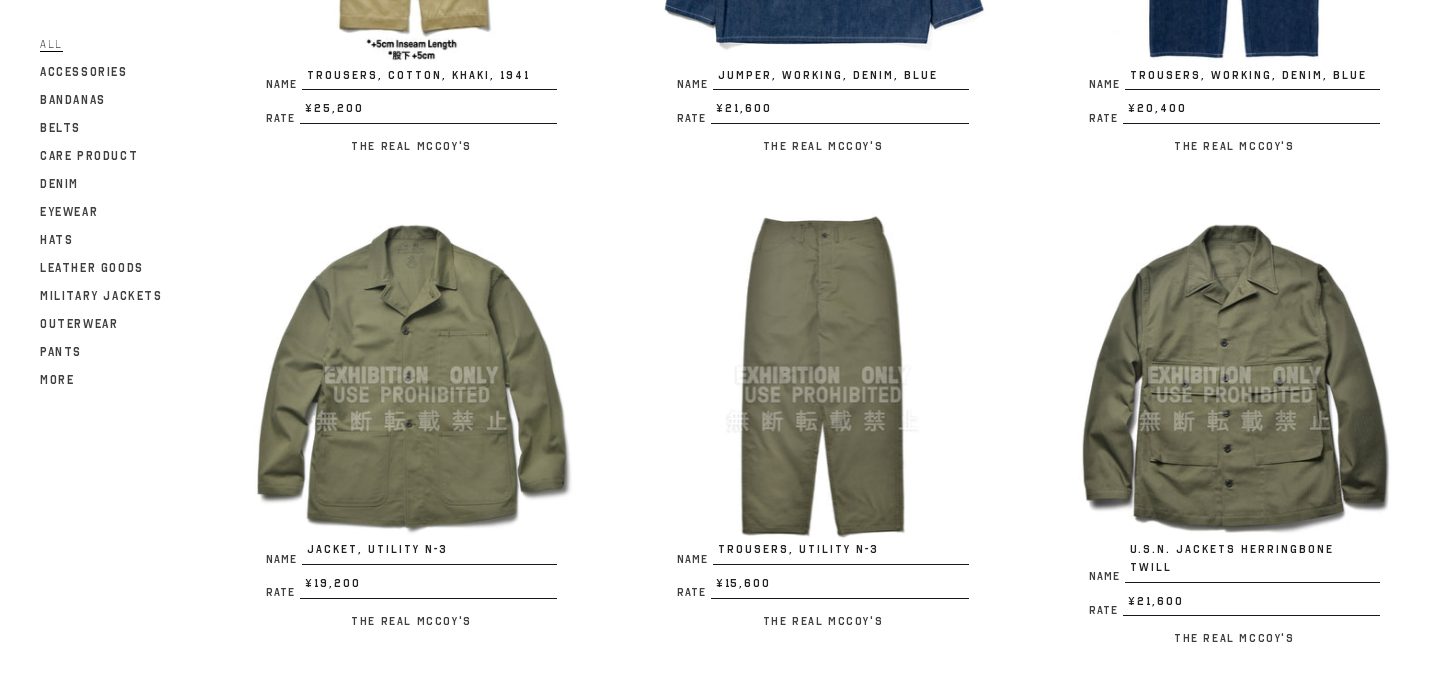 scroll, scrollTop: 2532, scrollLeft: 0, axis: vertical 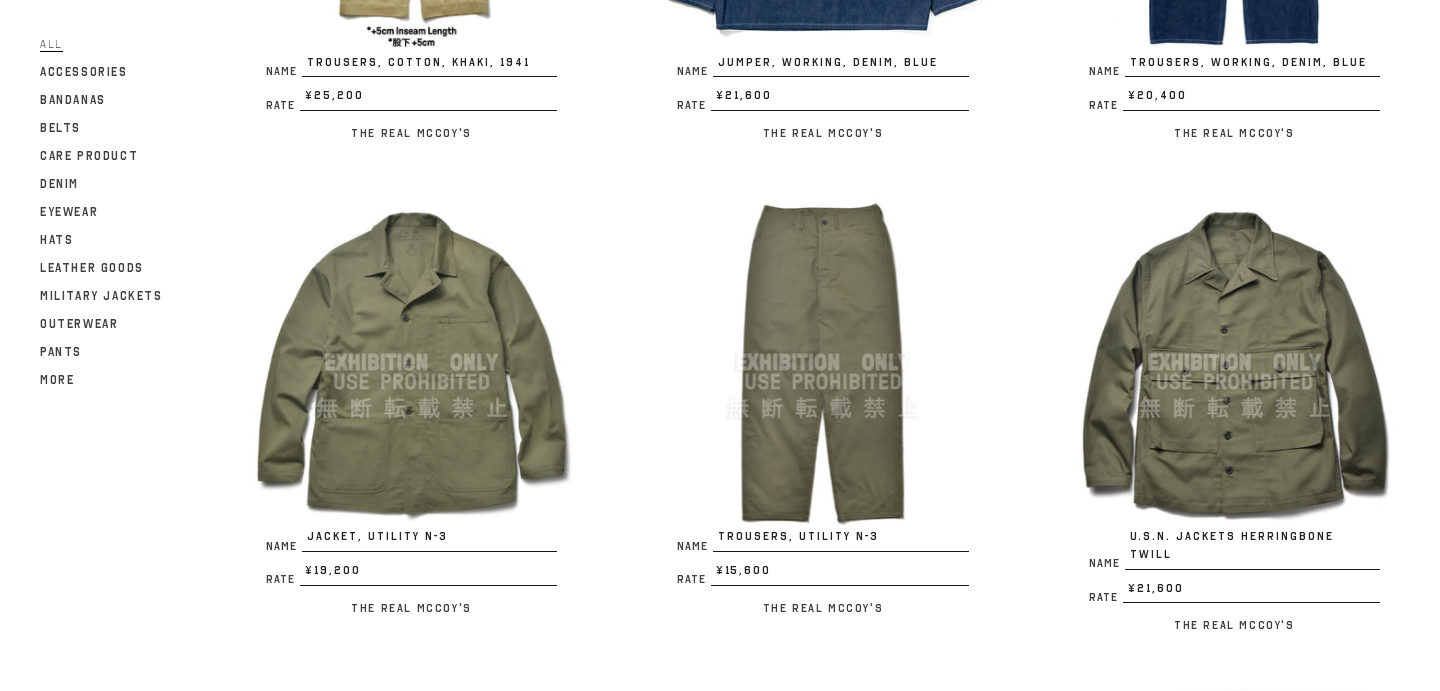 click at bounding box center [822, 362] 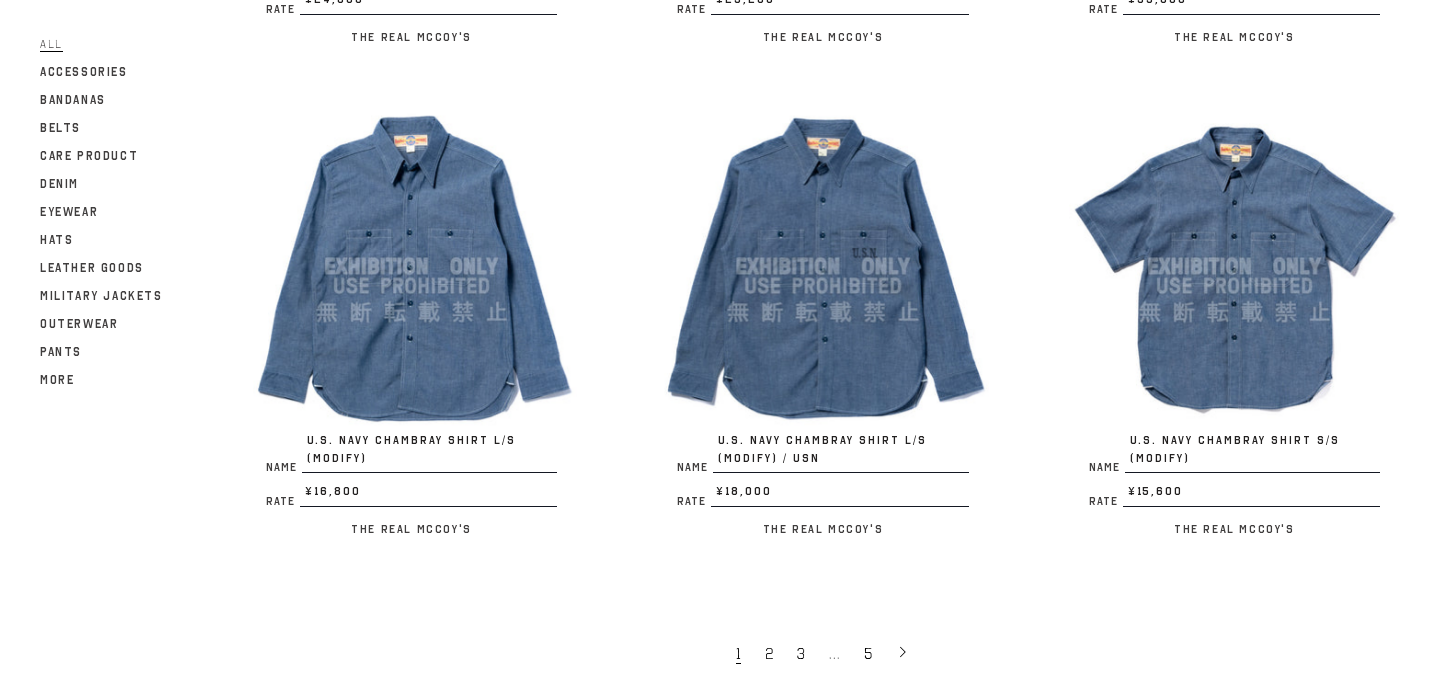 scroll, scrollTop: 3603, scrollLeft: 0, axis: vertical 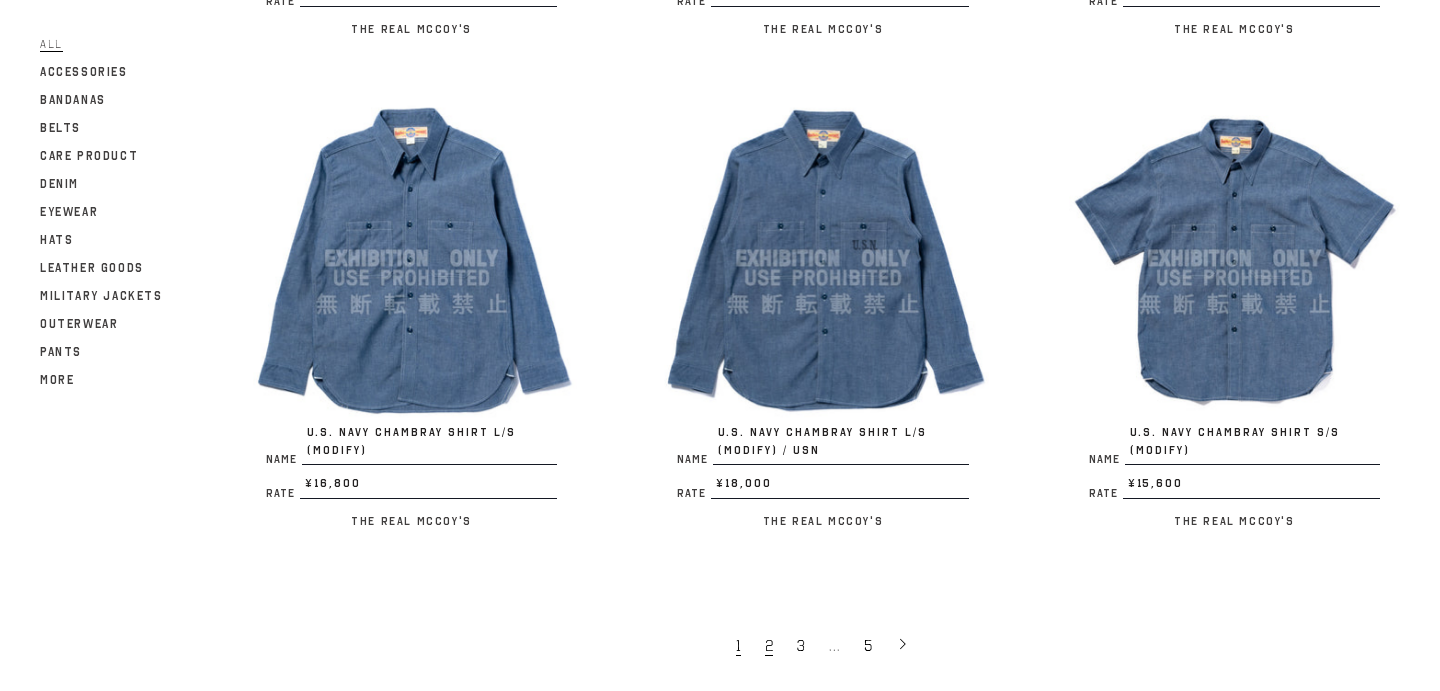 click on "2" at bounding box center [769, 646] 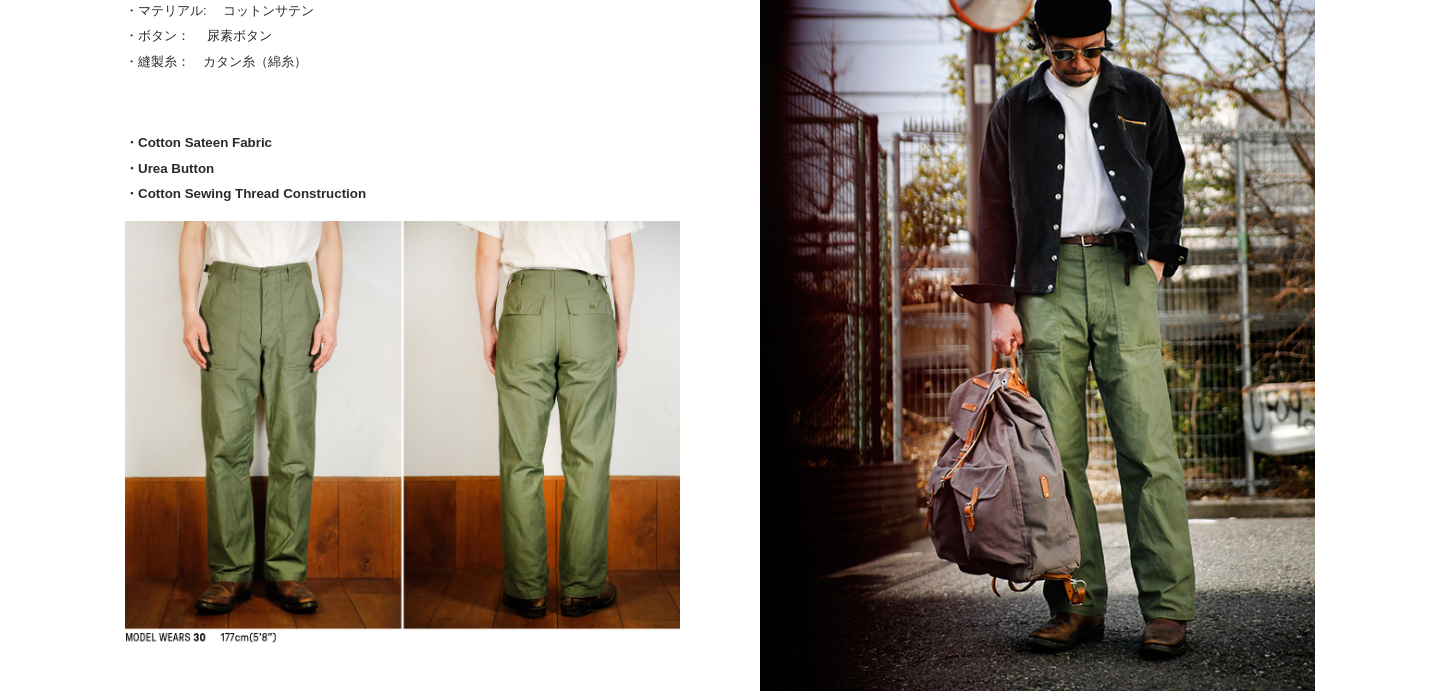 scroll, scrollTop: 683, scrollLeft: 0, axis: vertical 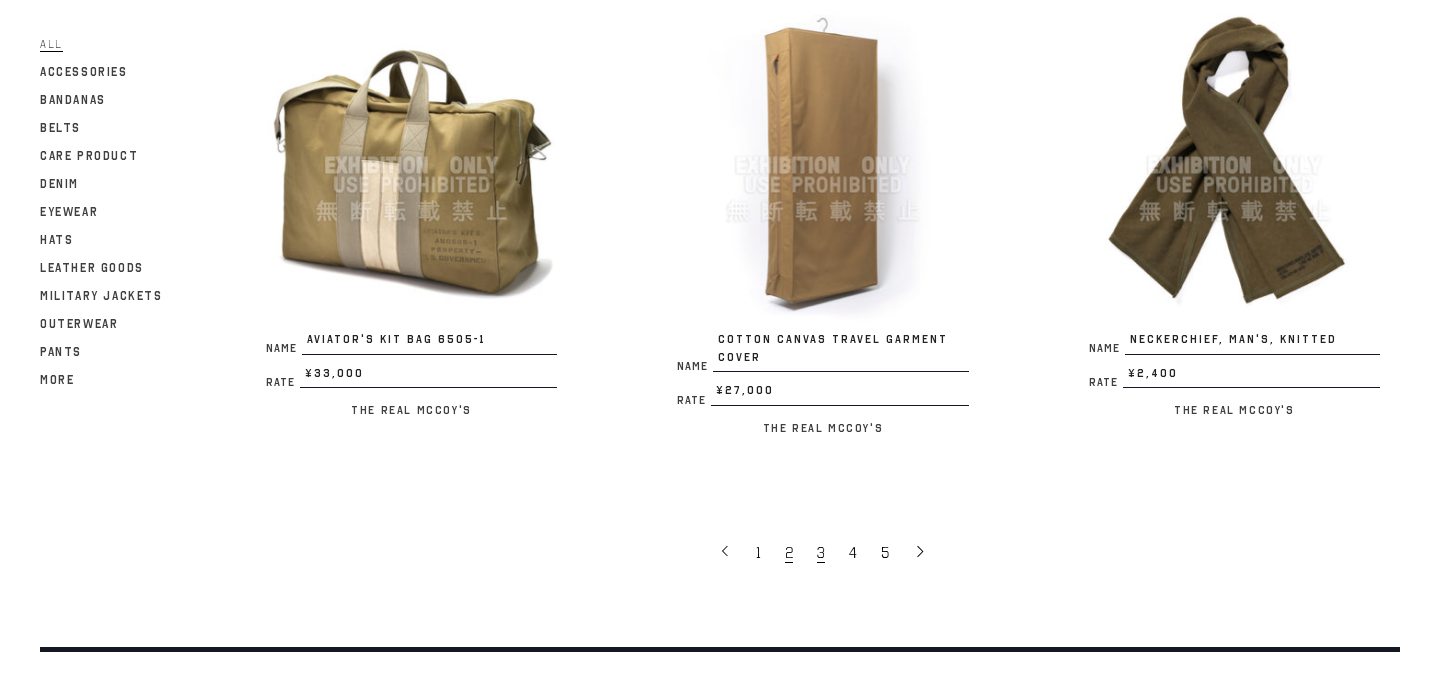 click on "3" at bounding box center [823, 552] 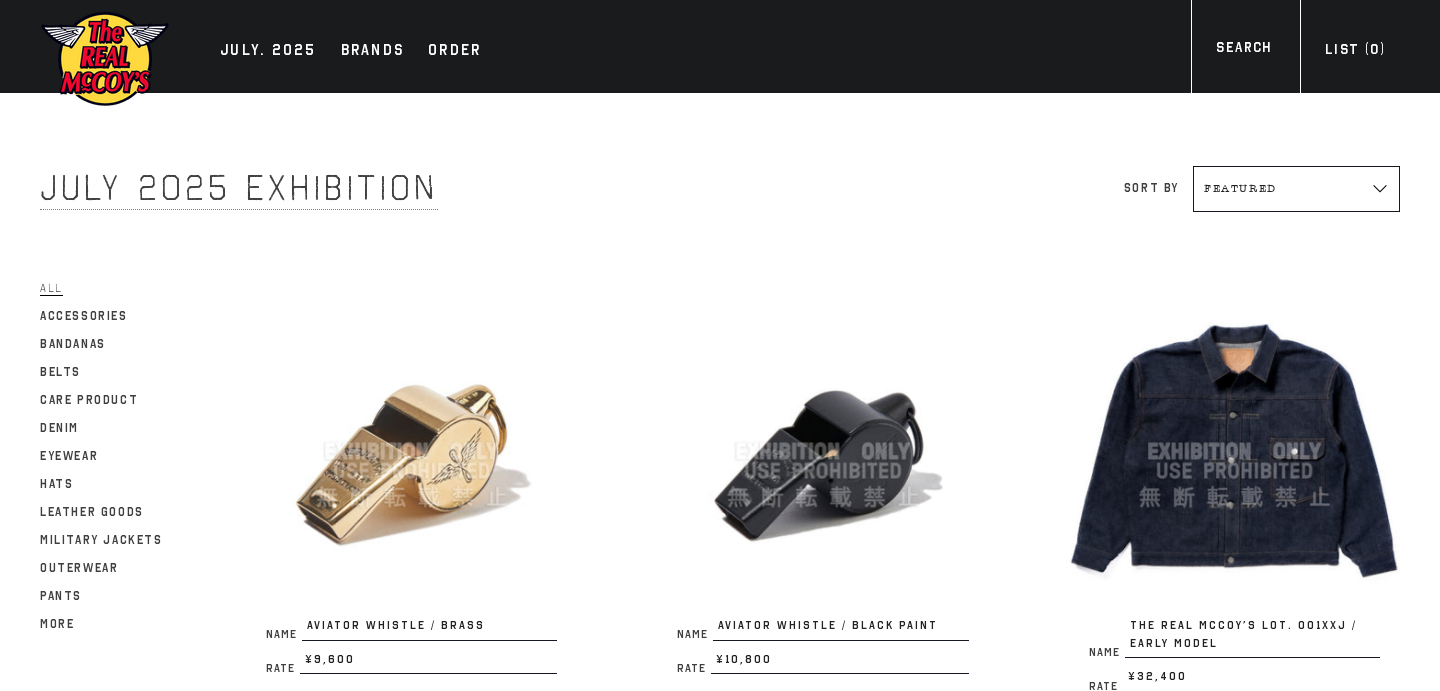 scroll, scrollTop: 2, scrollLeft: 0, axis: vertical 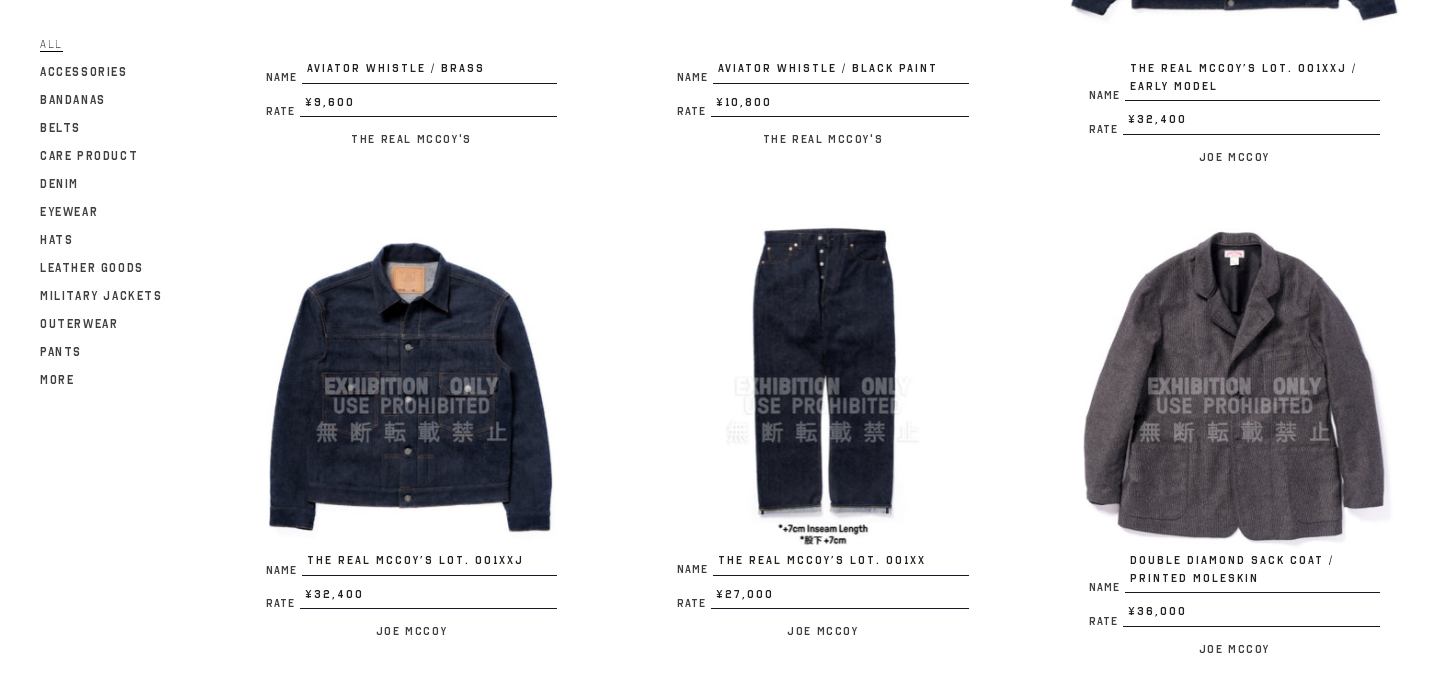 click at bounding box center [822, 386] 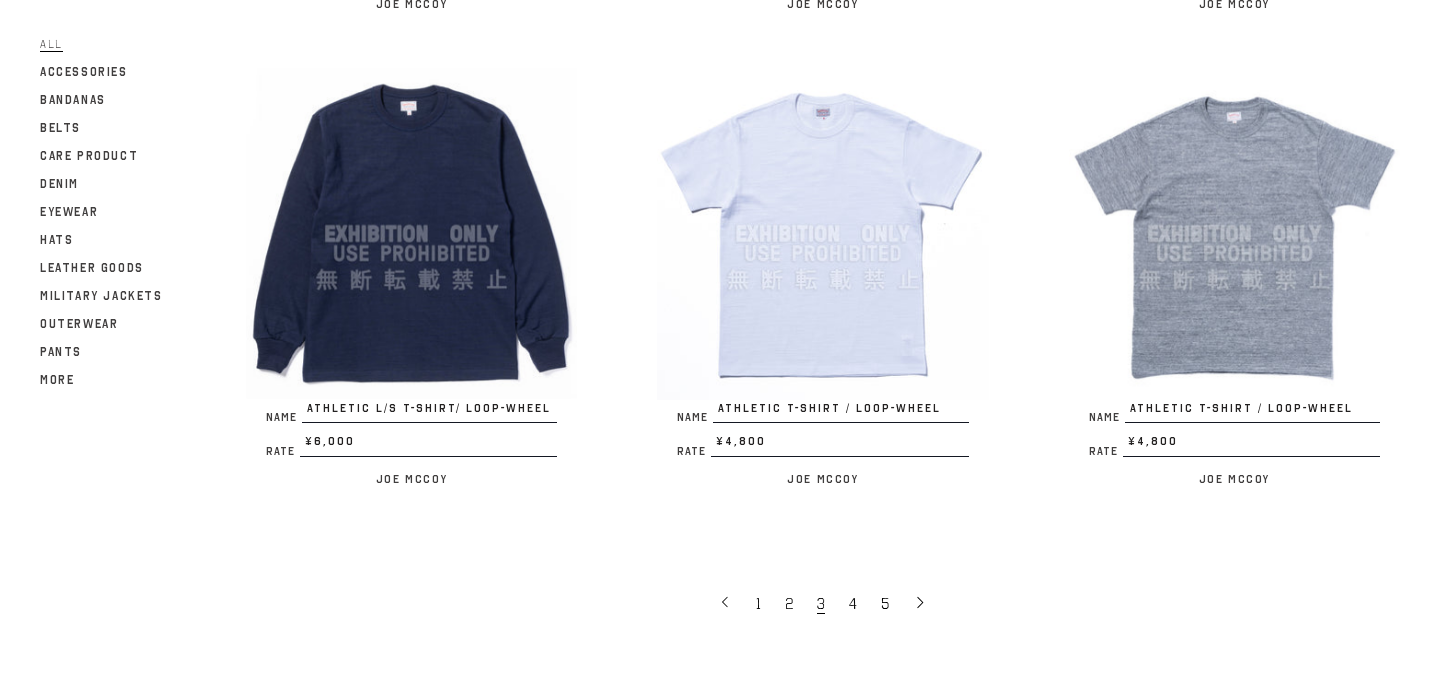 scroll, scrollTop: 3753, scrollLeft: 0, axis: vertical 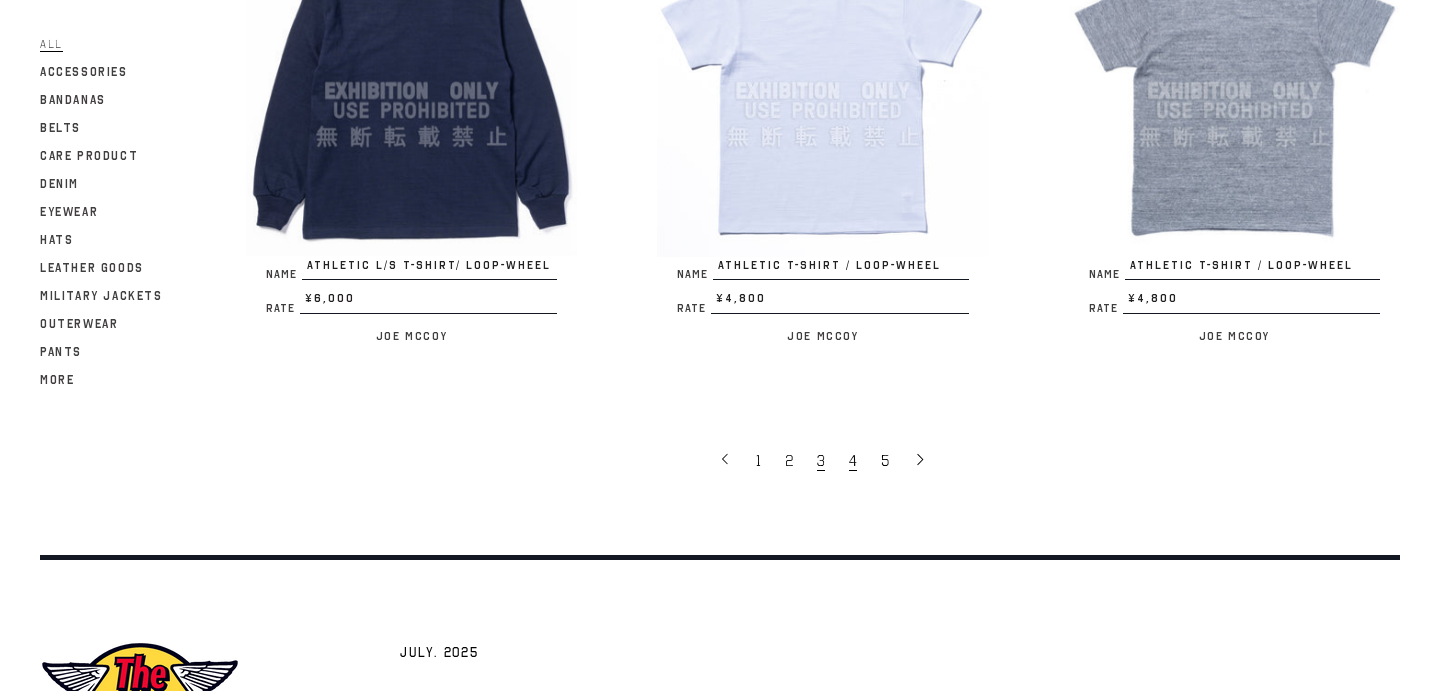 click on "4" at bounding box center [855, 460] 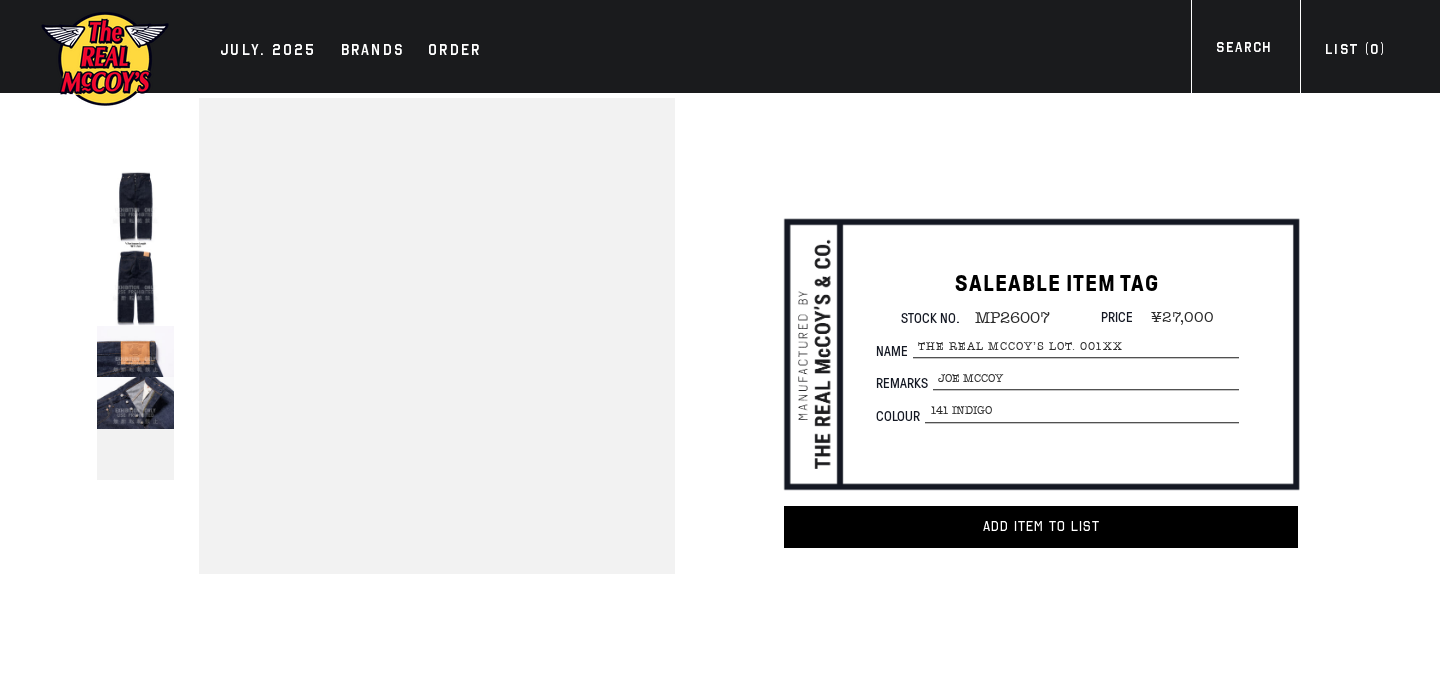 scroll, scrollTop: 17, scrollLeft: 0, axis: vertical 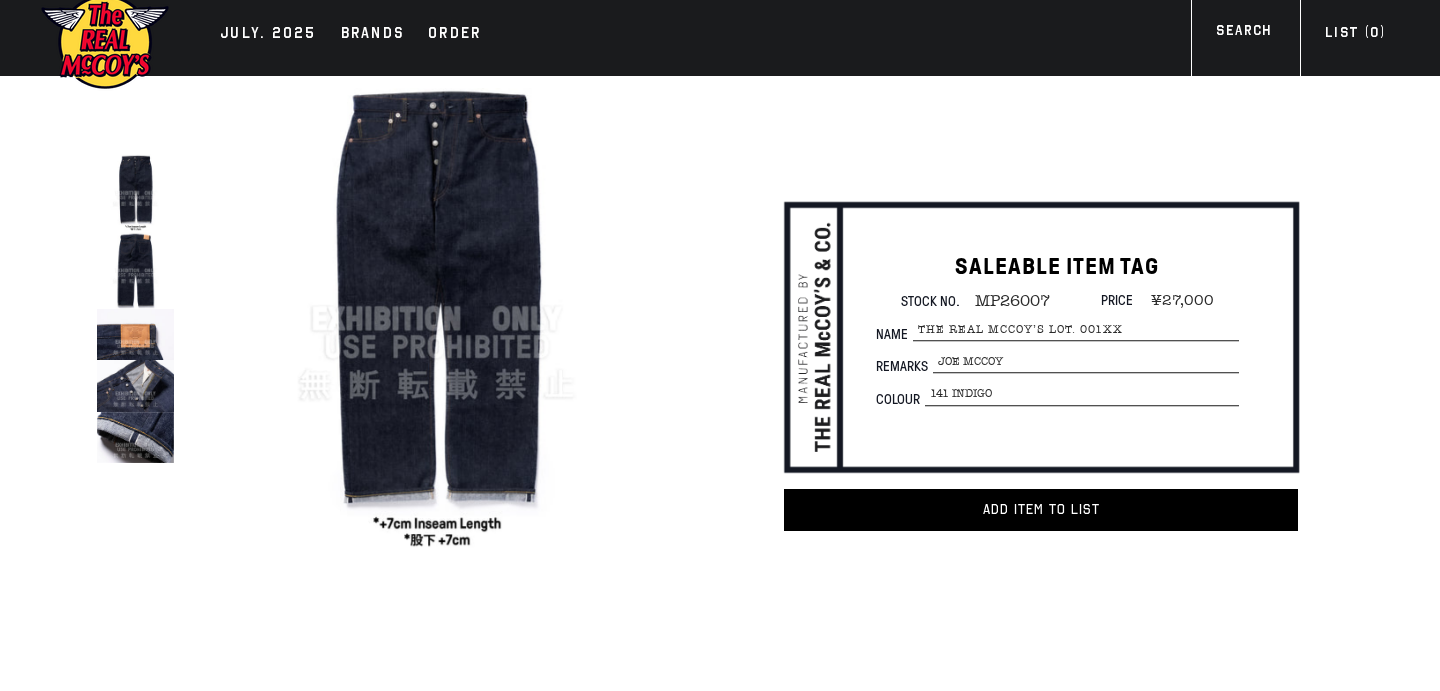 click at bounding box center [135, 270] 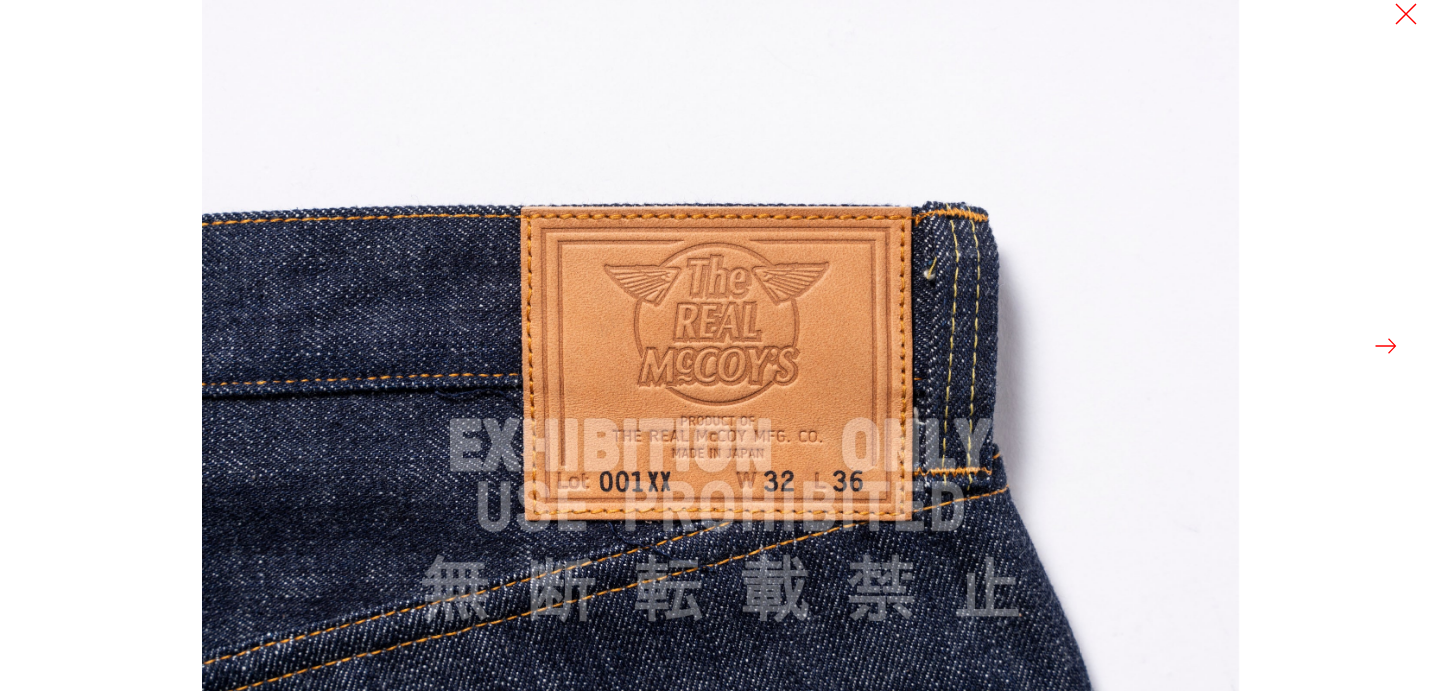 click at bounding box center [720, 345] 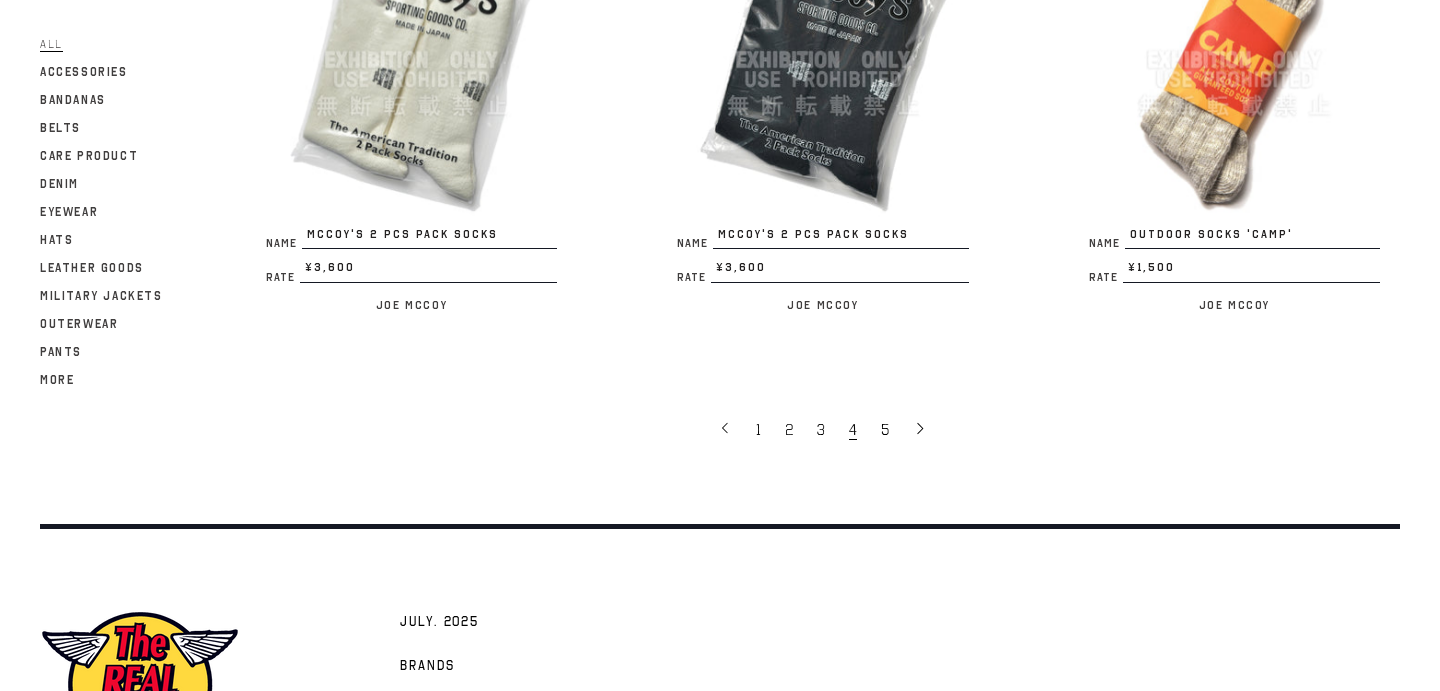 scroll, scrollTop: 3907, scrollLeft: 0, axis: vertical 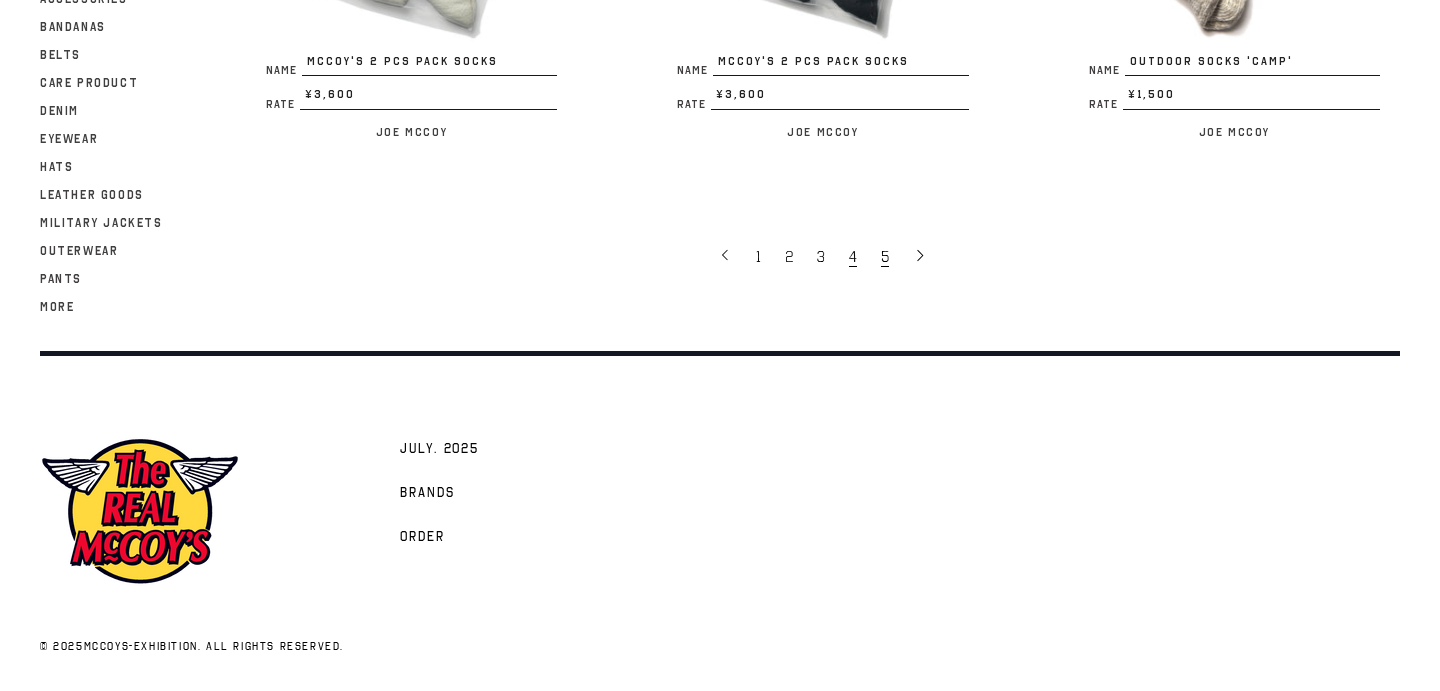 click on "5" at bounding box center (887, 256) 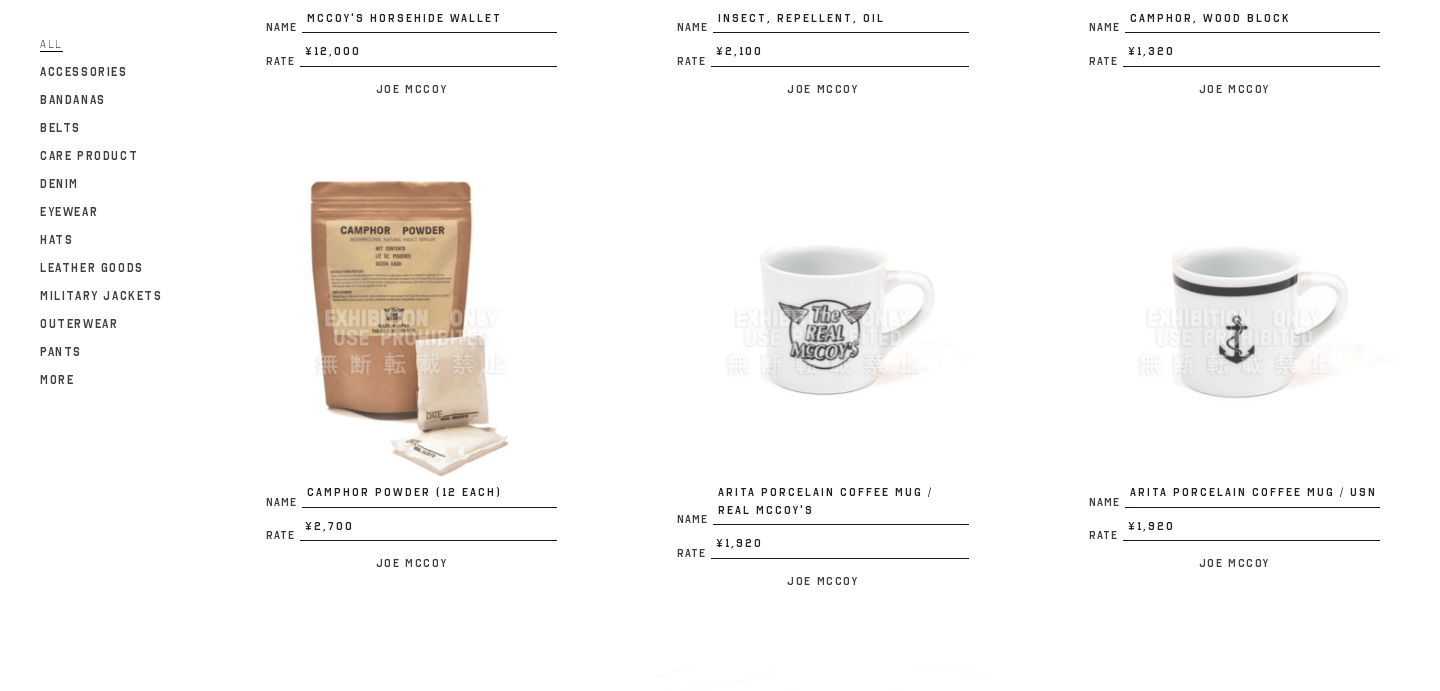 scroll, scrollTop: 3118, scrollLeft: 0, axis: vertical 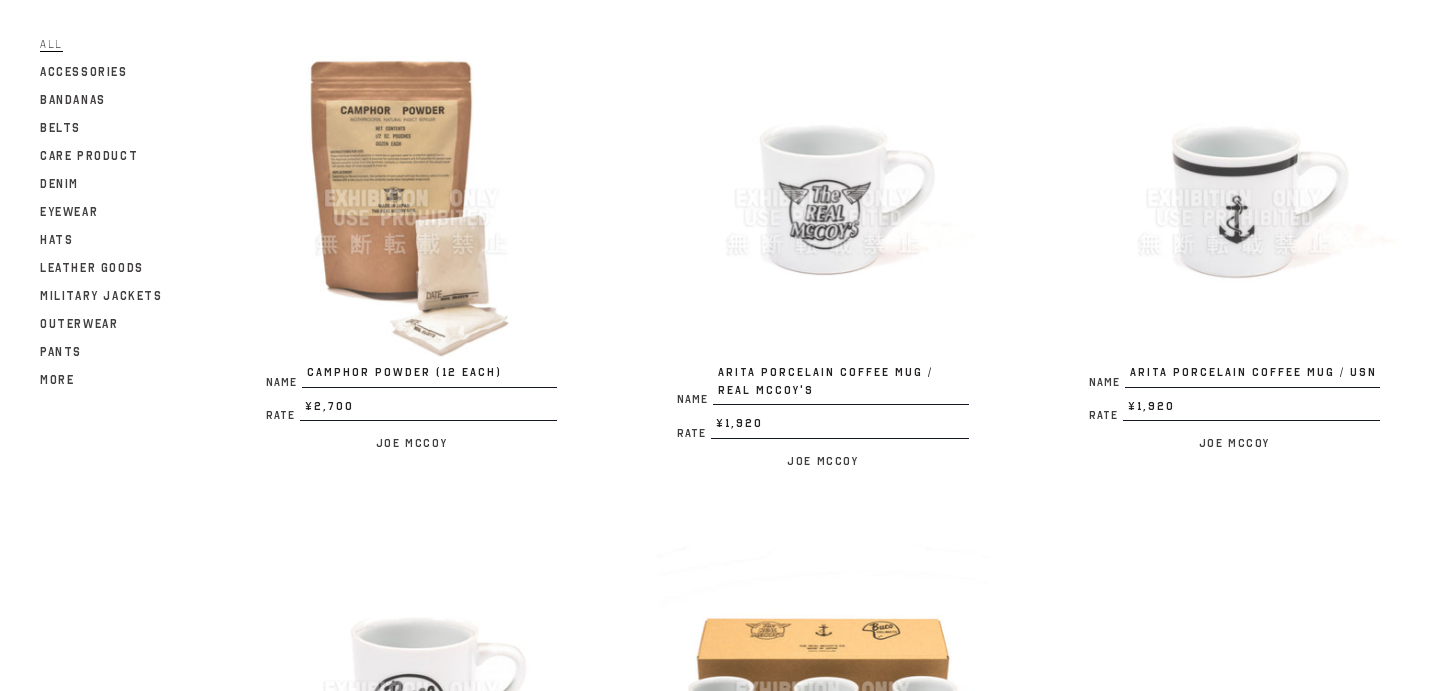 click on "Name OUTDOOR SOCKS 'CAMP'
Rate ¥1,500
/
[FIRST] [LAST]
Name BANDANNA 'DOT'
Rate ¥2,400
/
[FIRST] [LAST]
Name BANDANNA 'DOT'
Rate ¥2,400
/
[FIRST] [LAST]
Name WELLINGTON SUNGLASSES
Rate ¥21,600
/
[FIRST] [LAST]
/" at bounding box center [783, -939] 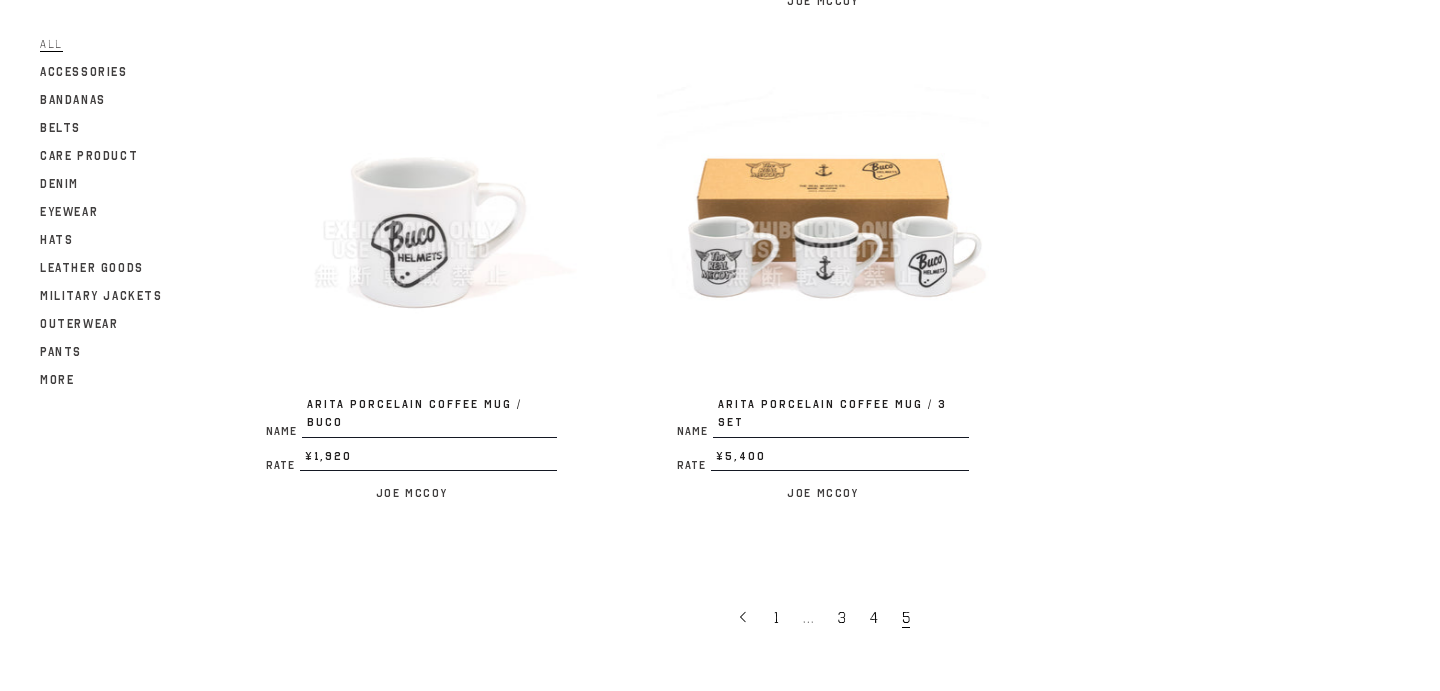 scroll, scrollTop: 3579, scrollLeft: 0, axis: vertical 